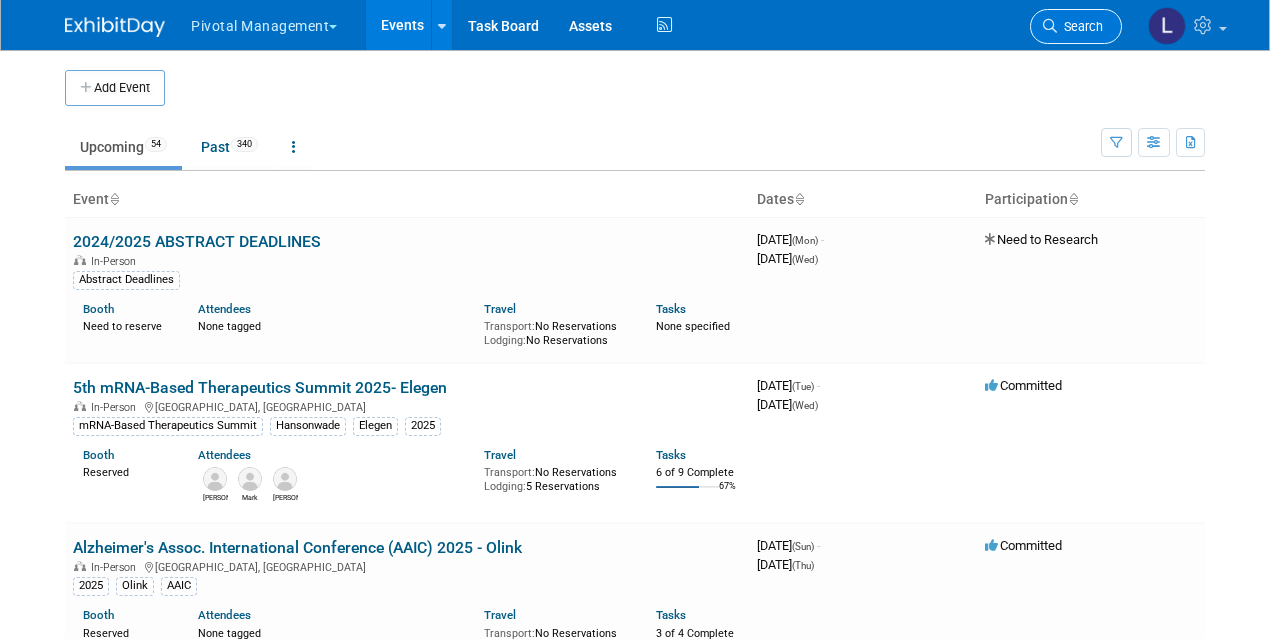 scroll, scrollTop: 0, scrollLeft: 0, axis: both 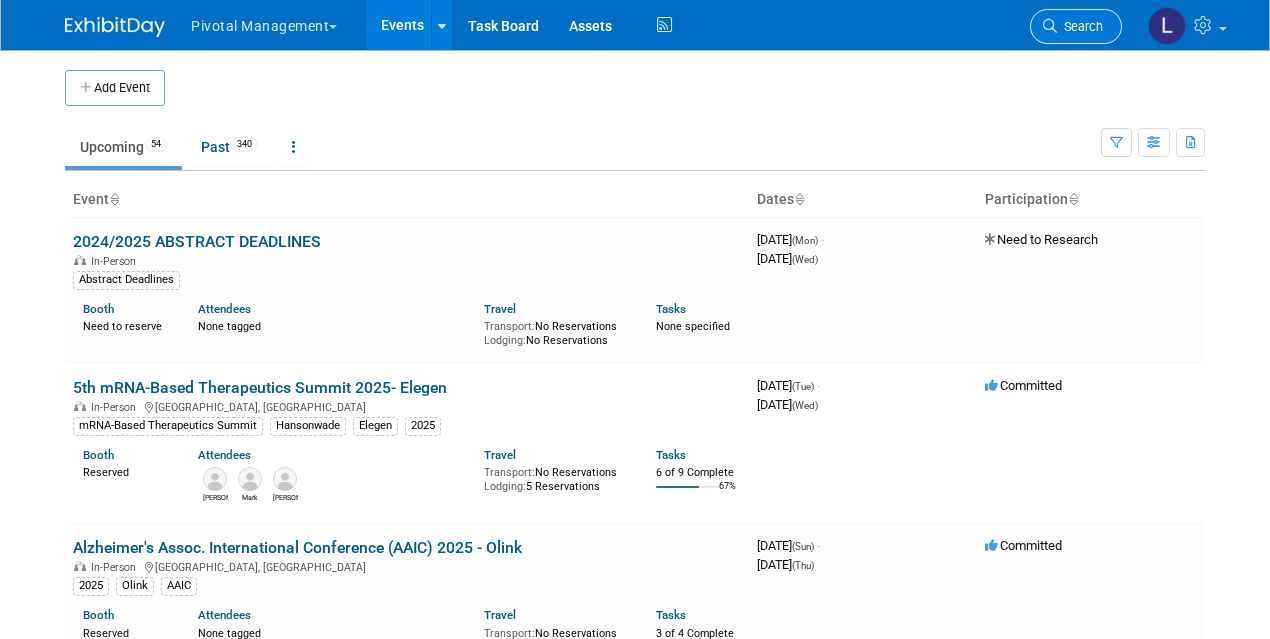 click on "Search" at bounding box center [1080, 26] 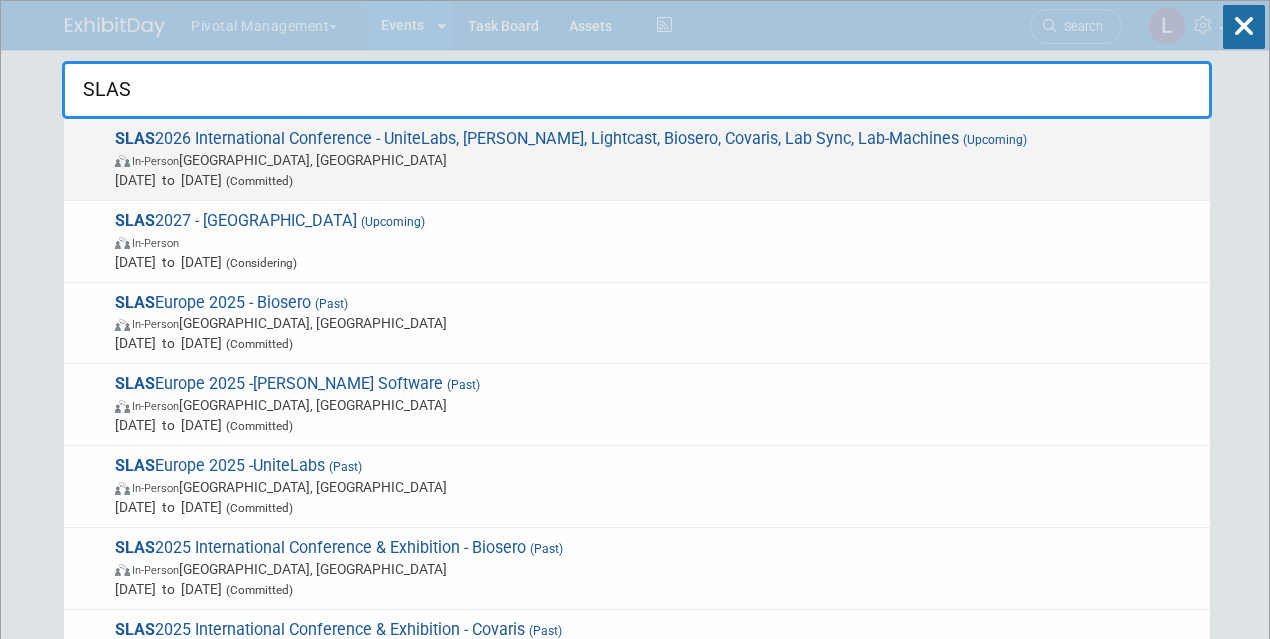 type on "SLAS" 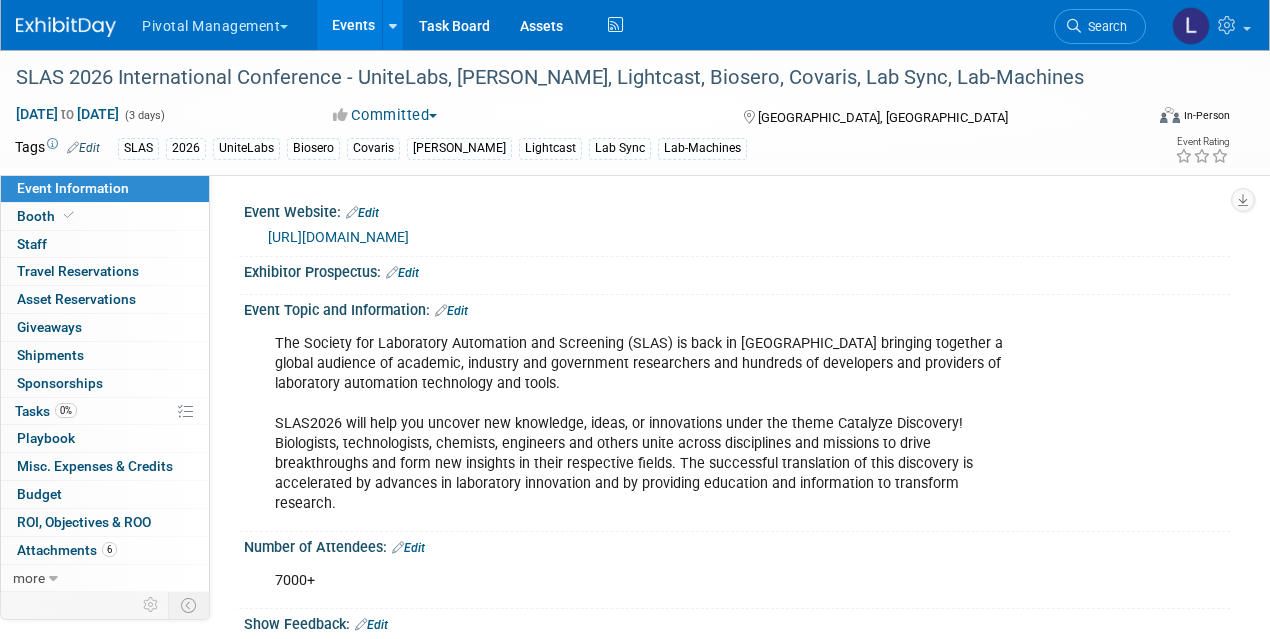scroll, scrollTop: 0, scrollLeft: 0, axis: both 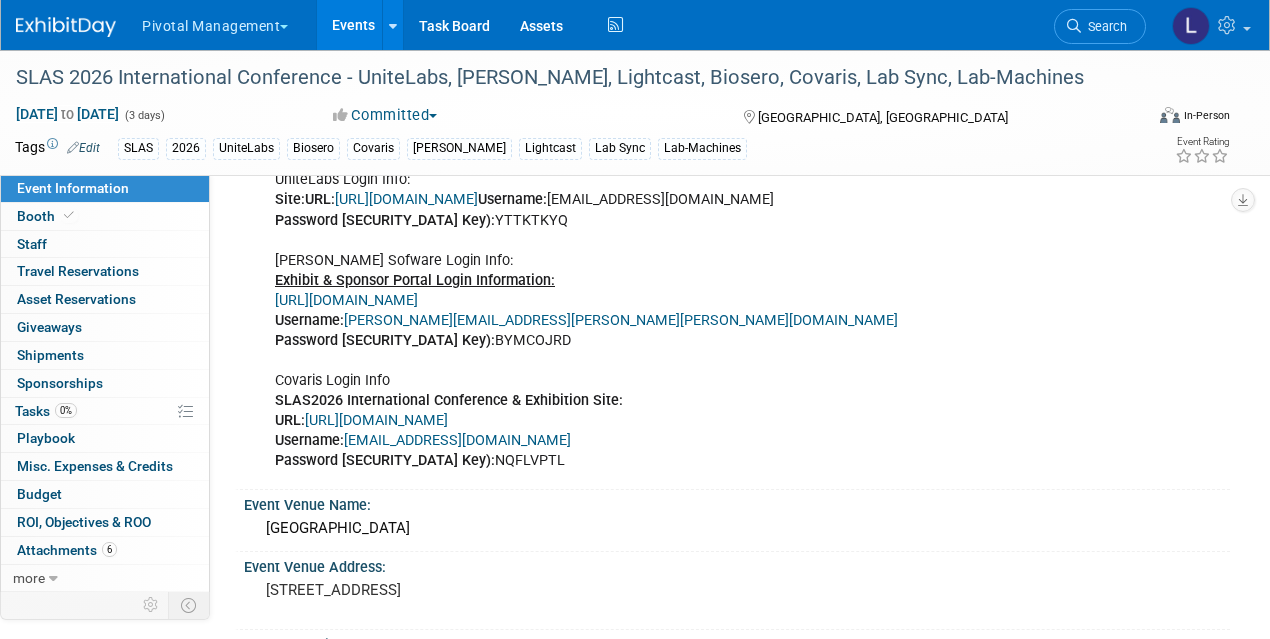 drag, startPoint x: 1274, startPoint y: 50, endPoint x: 1279, endPoint y: 278, distance: 228.05482 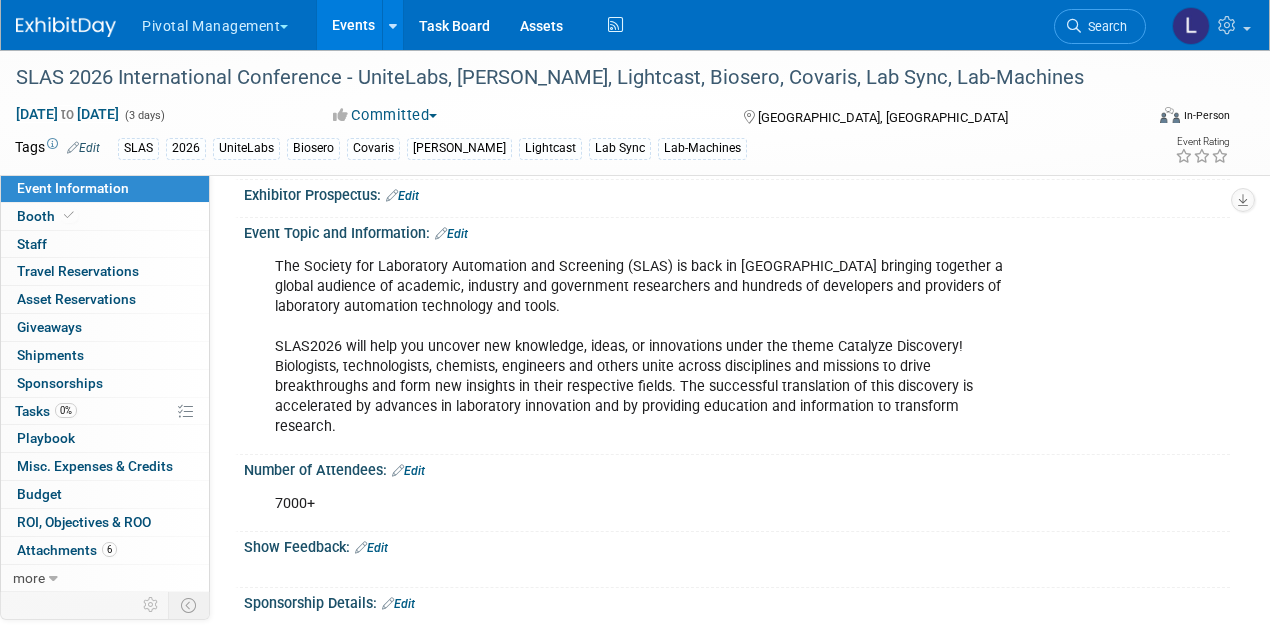 scroll, scrollTop: 0, scrollLeft: 0, axis: both 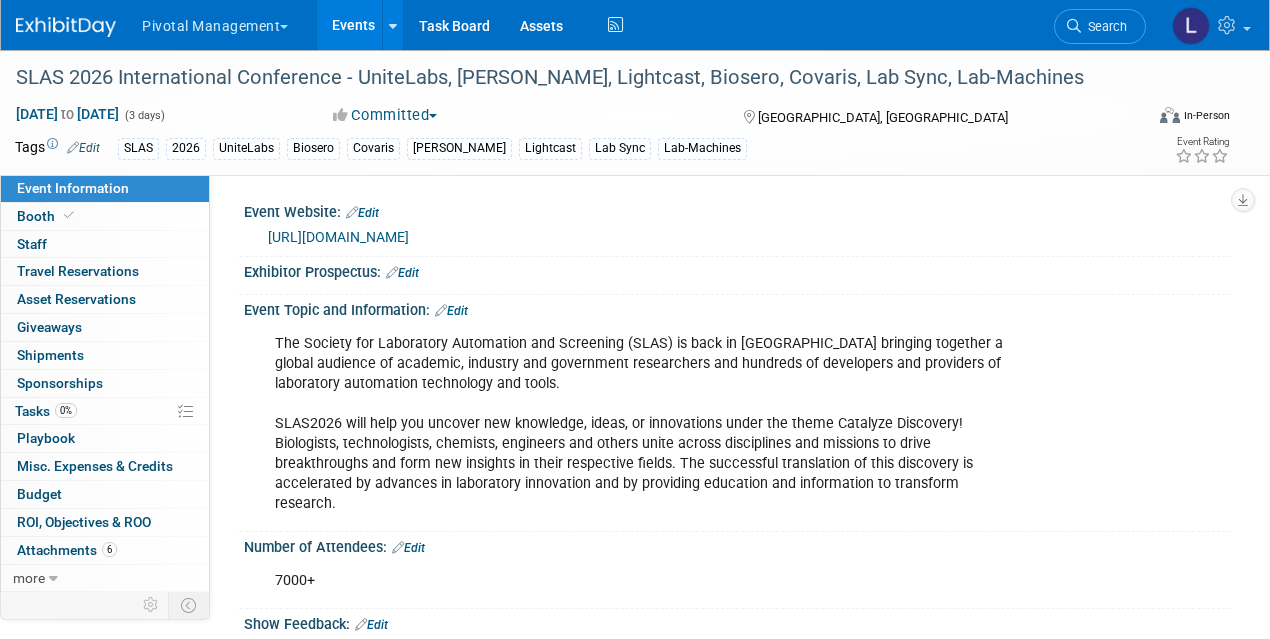 click on "https://www.slas.org/events-calendar/slas2026-international-conference-exhibition/" at bounding box center (338, 237) 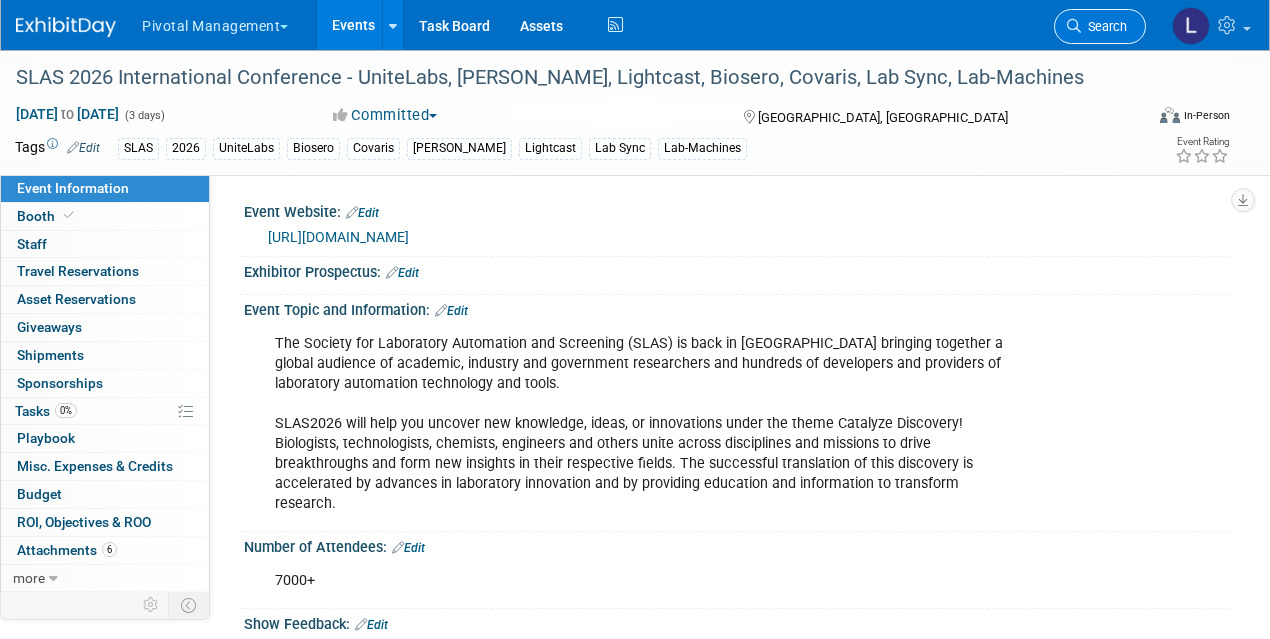 click on "Search" at bounding box center [1100, 26] 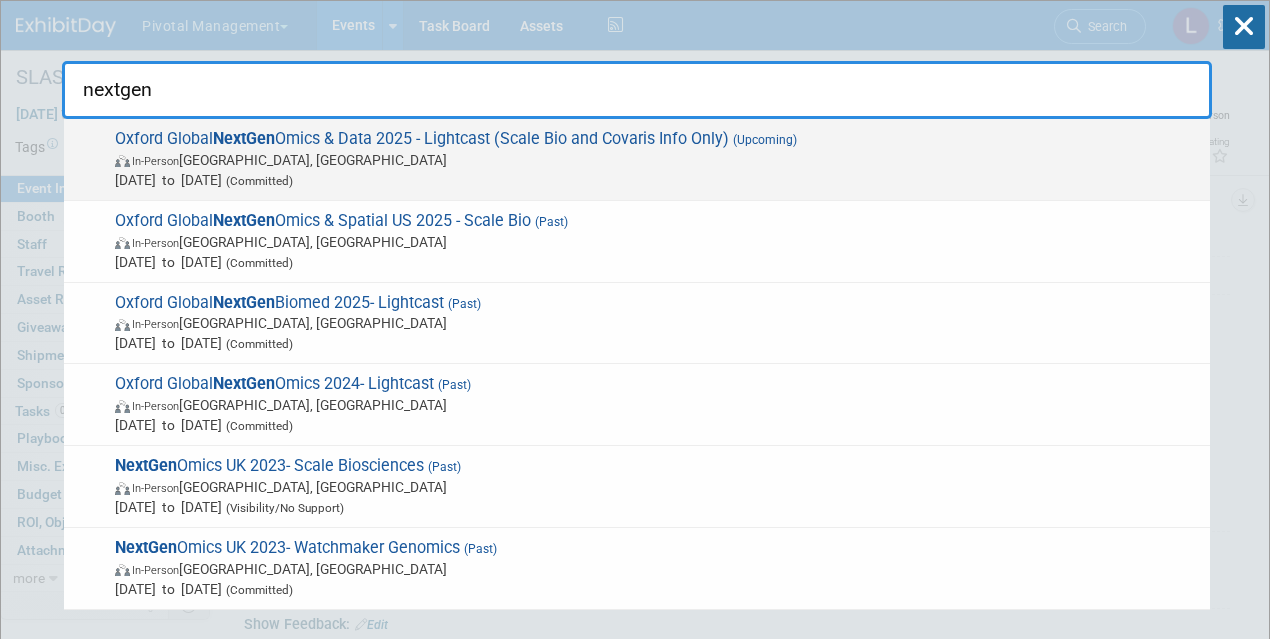 type on "nextgen" 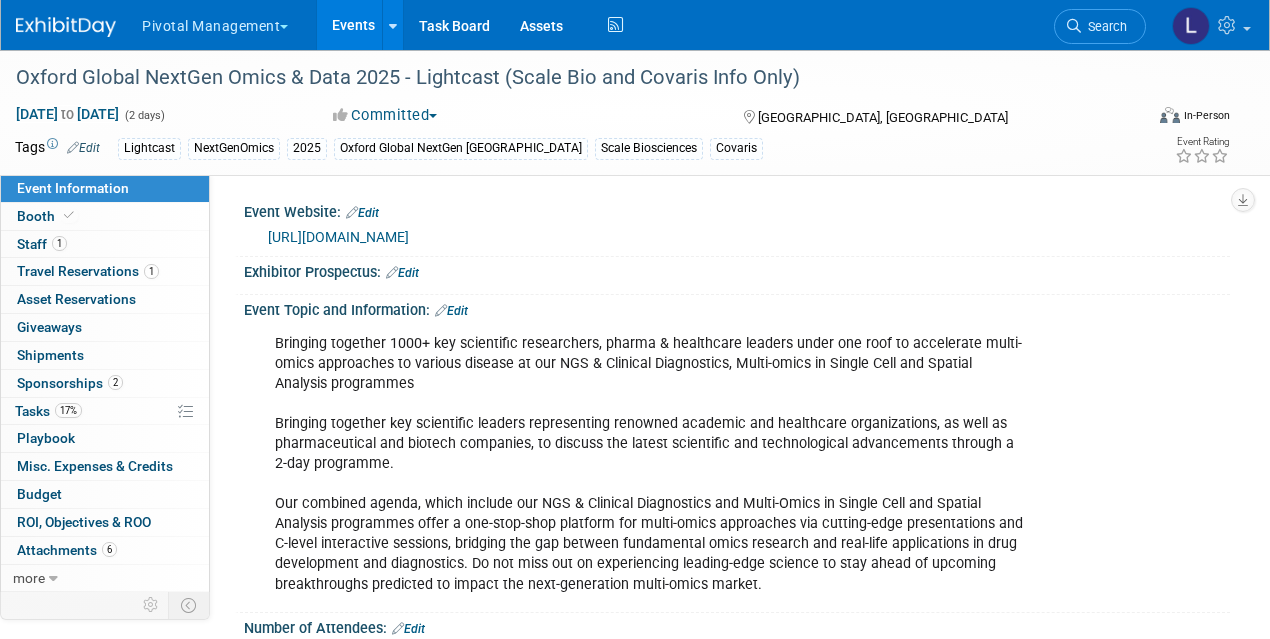 scroll, scrollTop: 0, scrollLeft: 0, axis: both 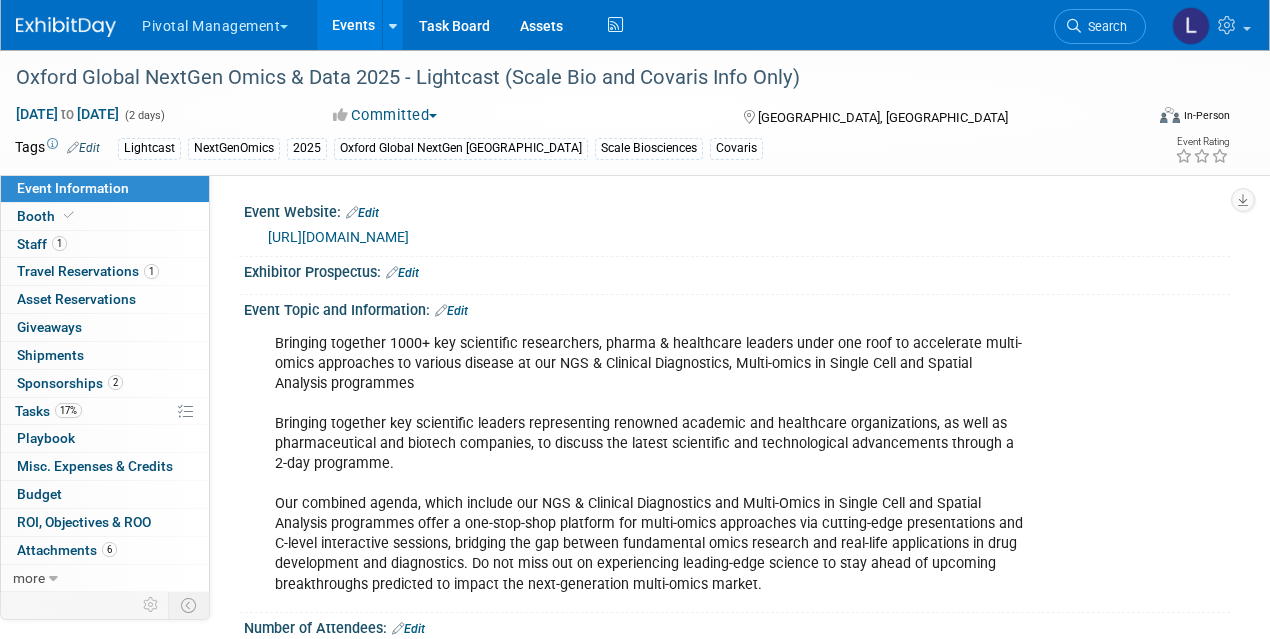 click at bounding box center [1074, 26] 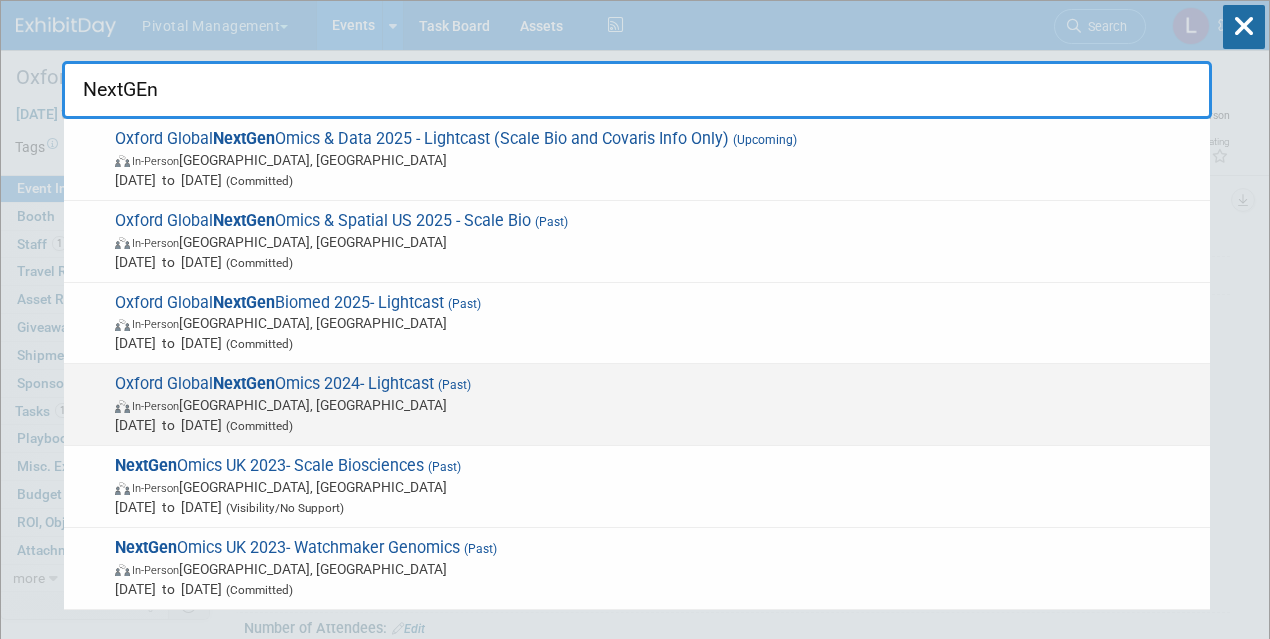 type on "NextGEn" 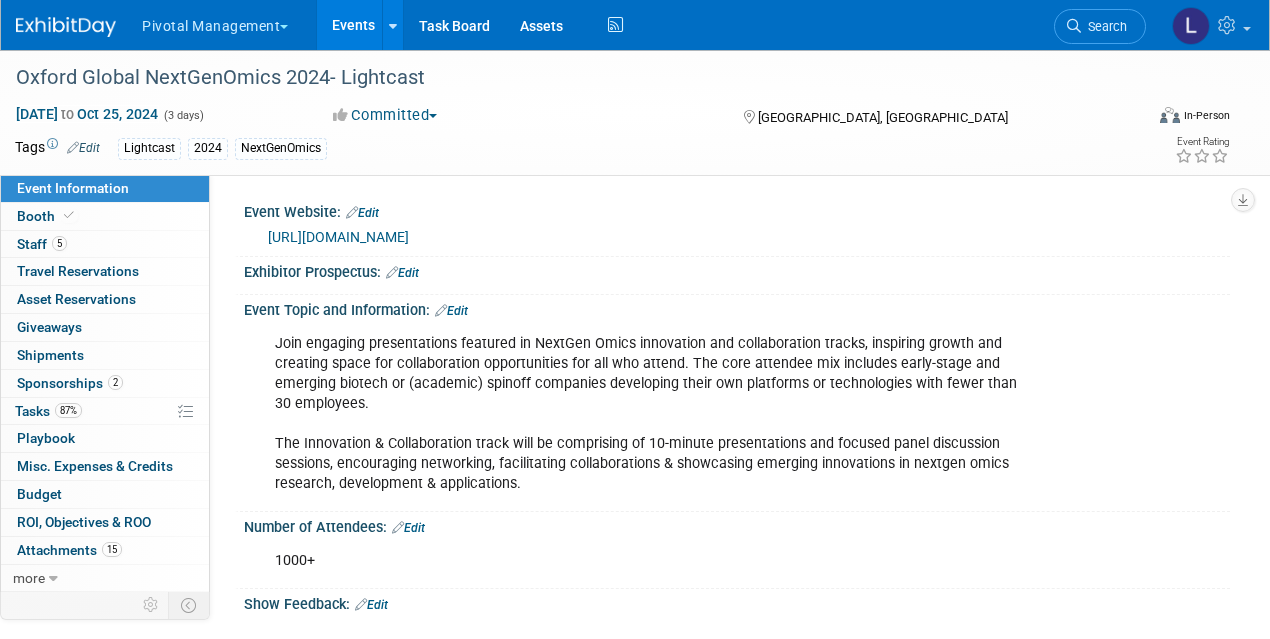 scroll, scrollTop: 0, scrollLeft: 0, axis: both 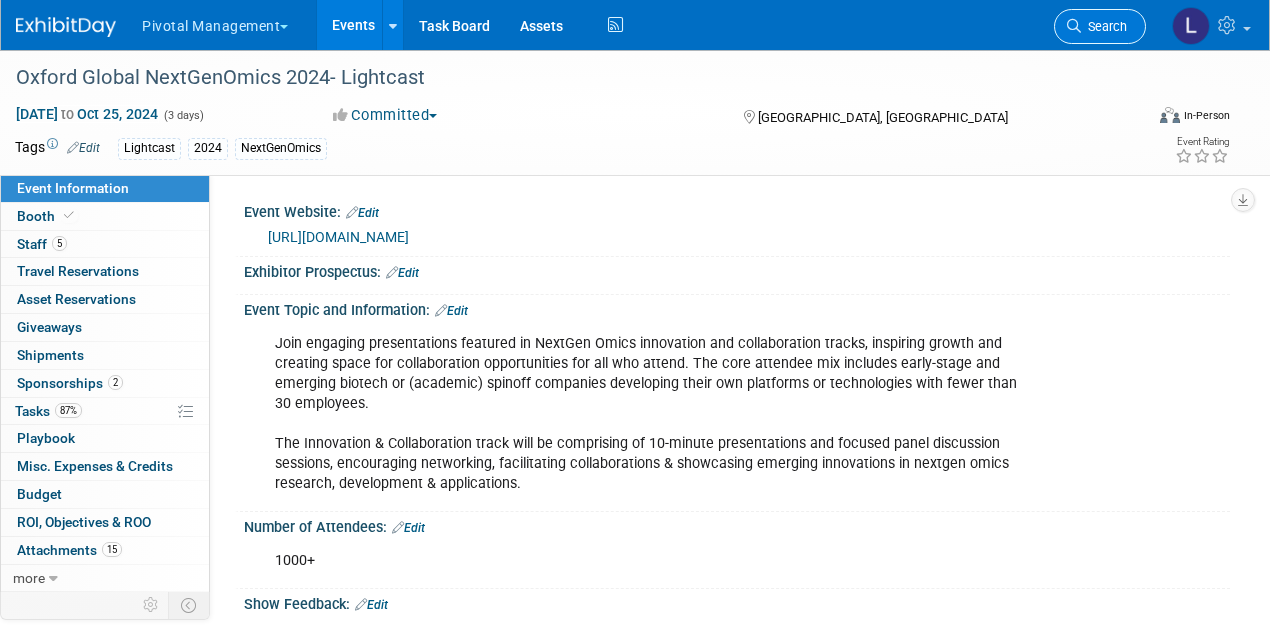 click on "Search" at bounding box center [1100, 26] 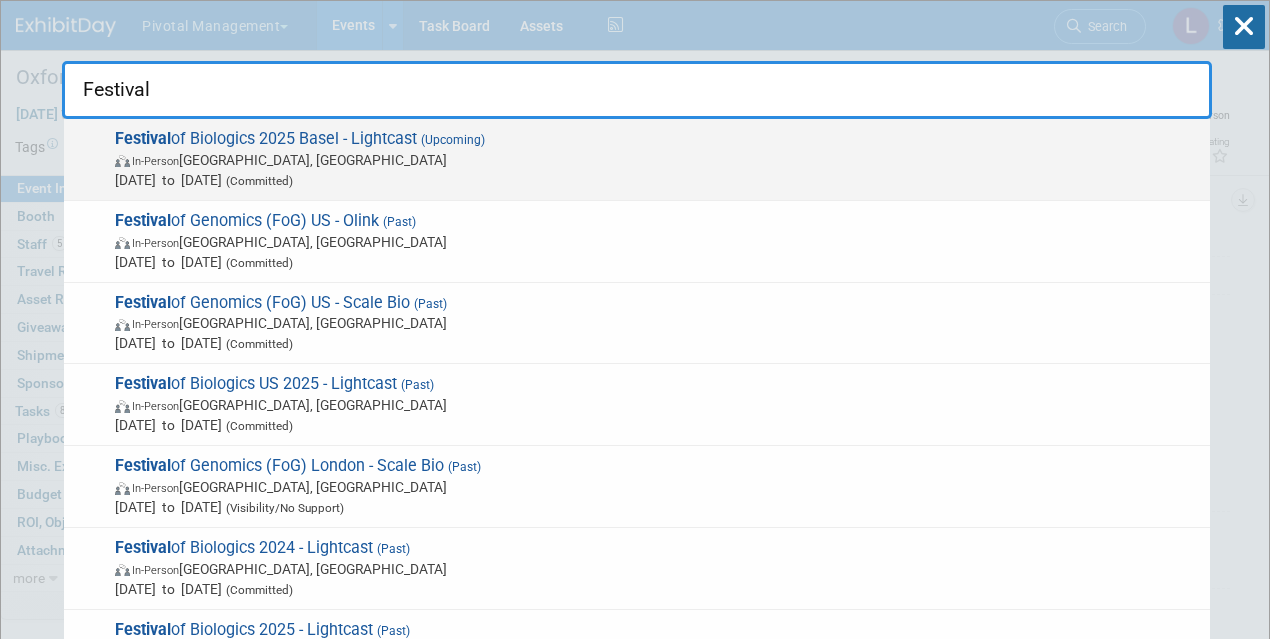 type on "Festival" 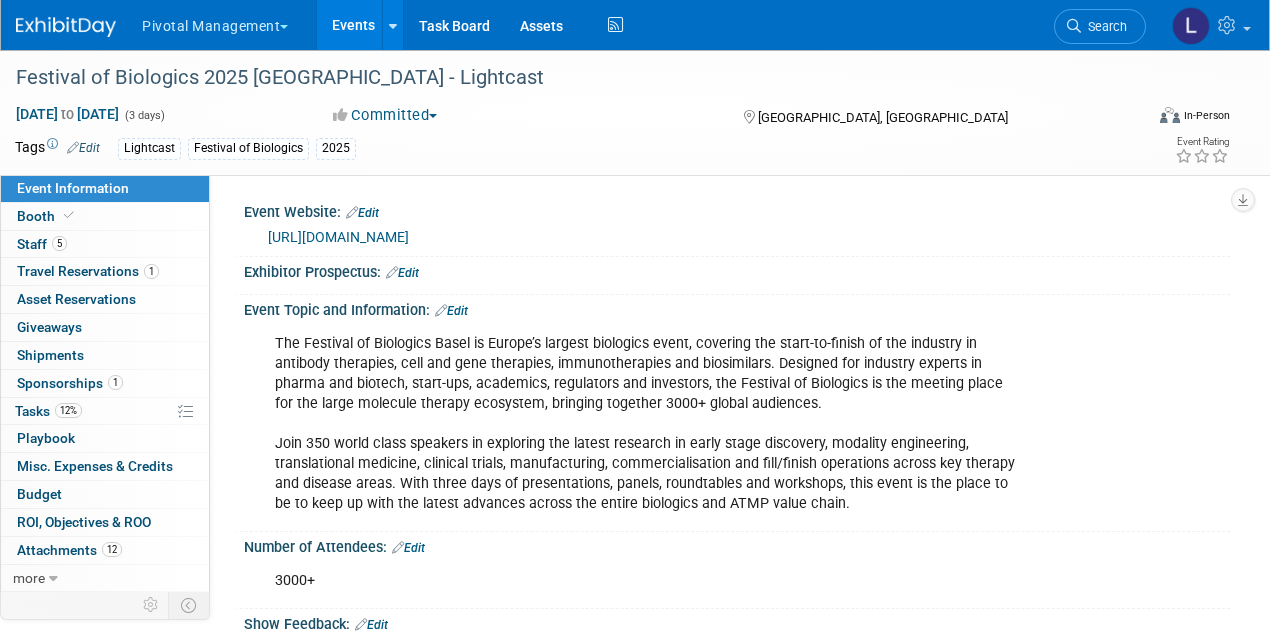 scroll, scrollTop: 0, scrollLeft: 0, axis: both 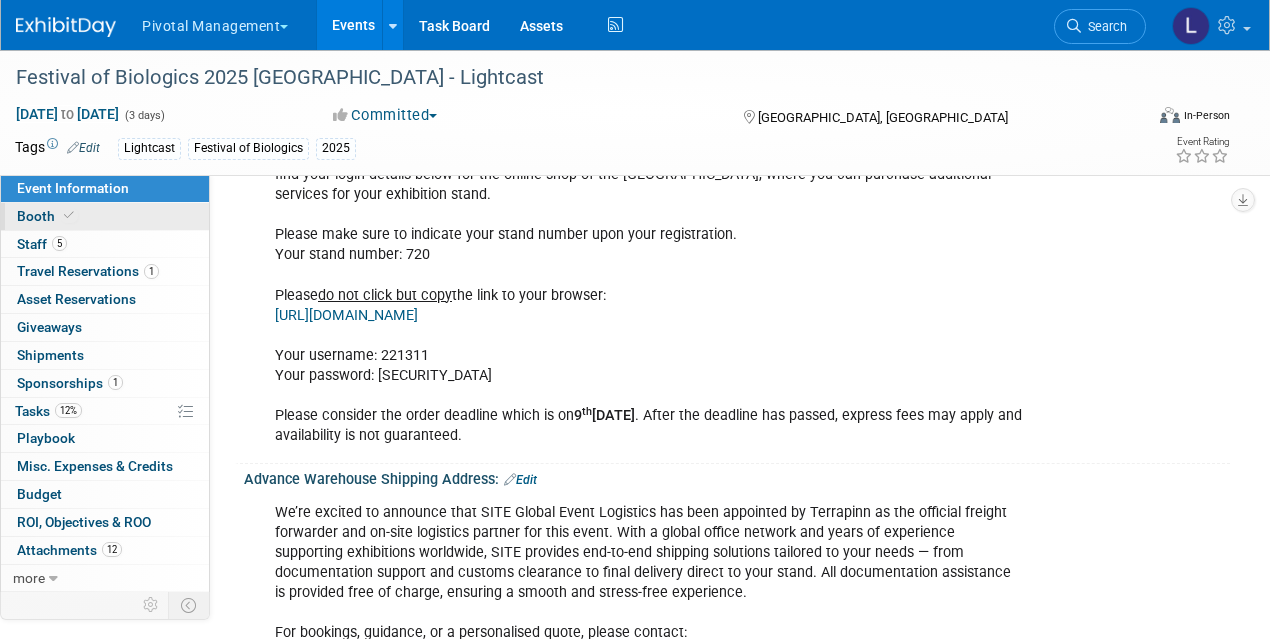click on "Booth" at bounding box center [105, 216] 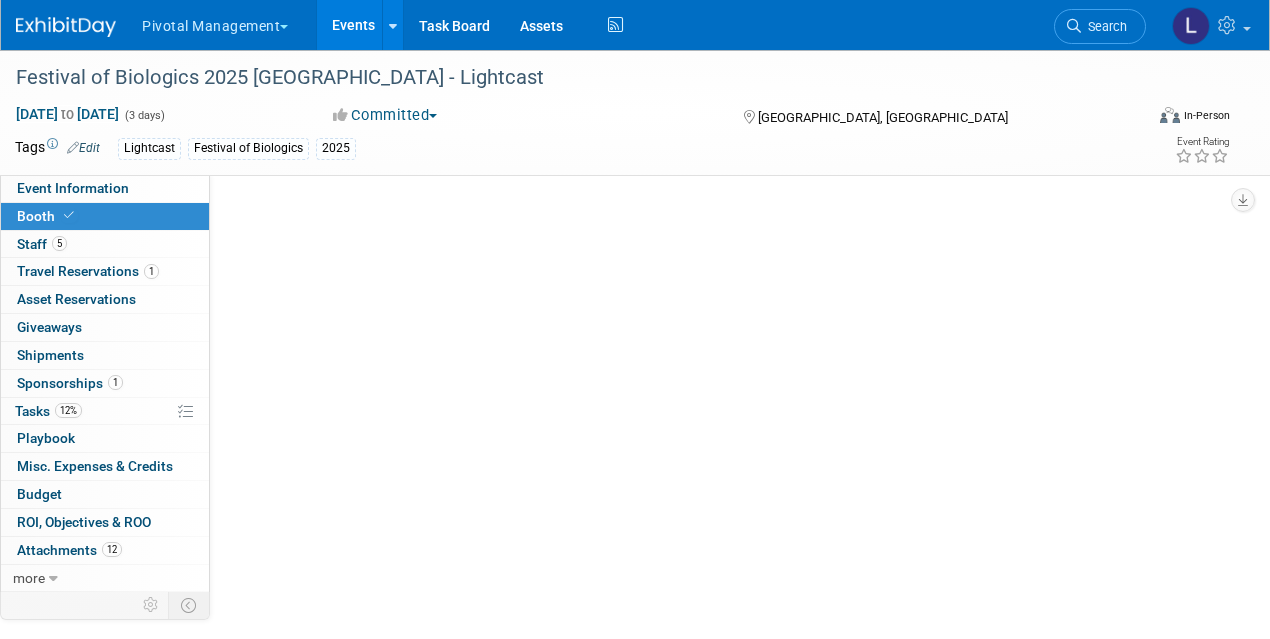 scroll, scrollTop: 0, scrollLeft: 0, axis: both 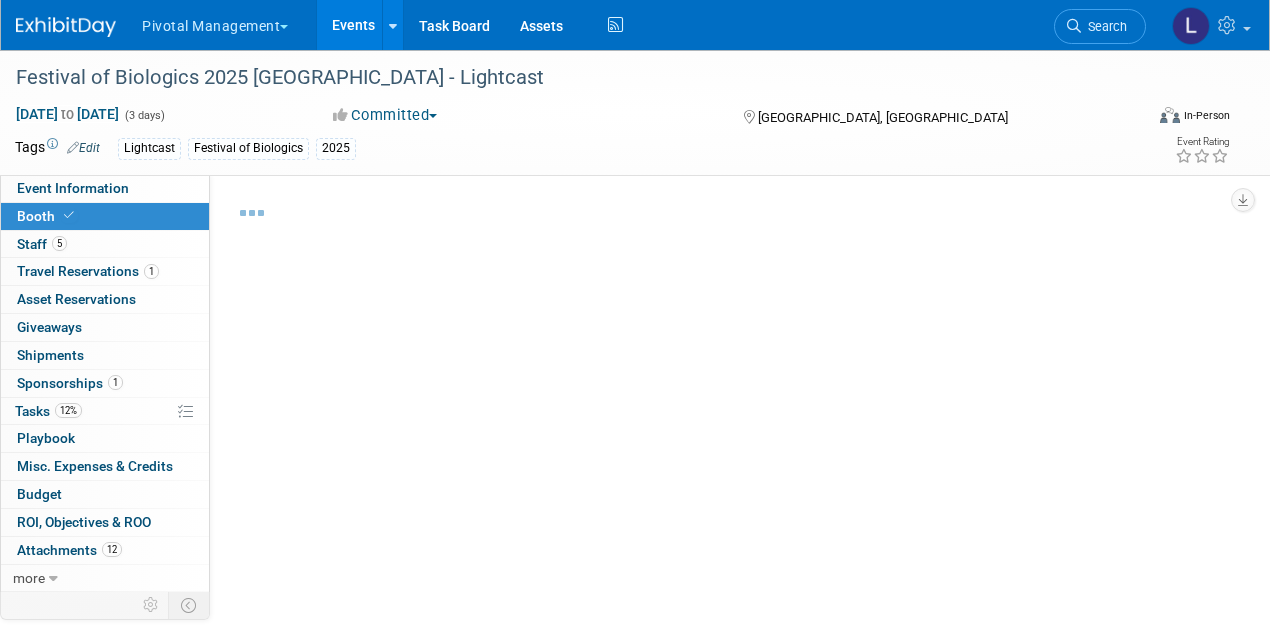 select on "Yes" 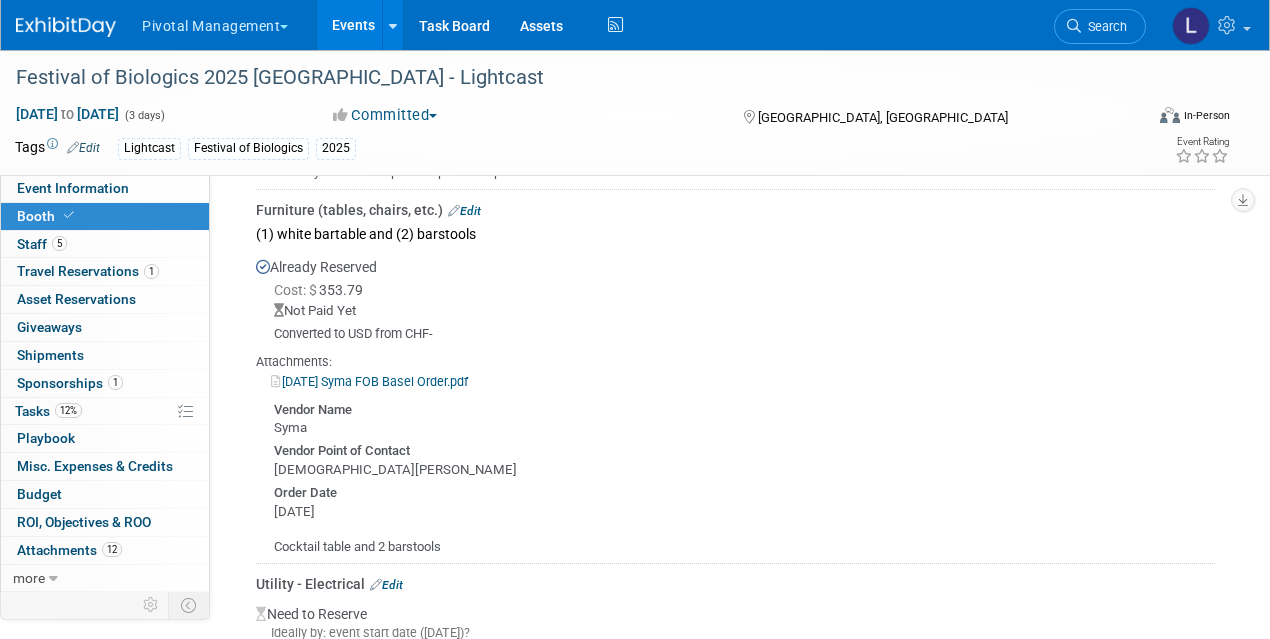 scroll, scrollTop: 1942, scrollLeft: 0, axis: vertical 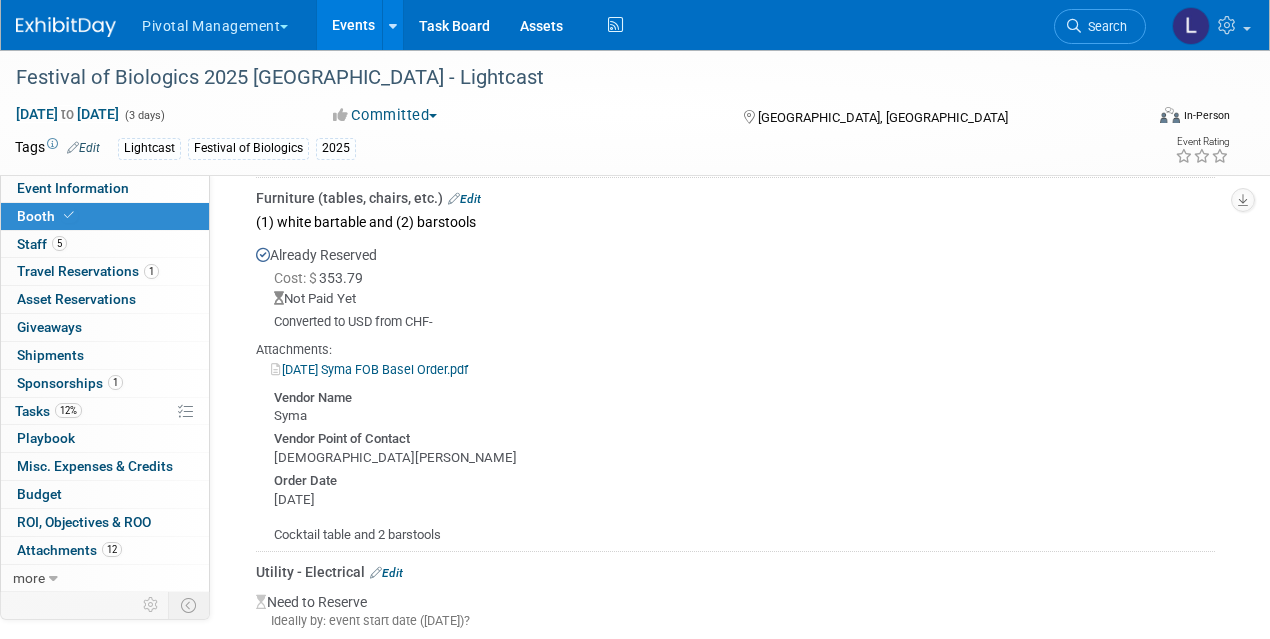 click on "2025-06-23 Syma FOB Basel Order.pdf" at bounding box center [369, 369] 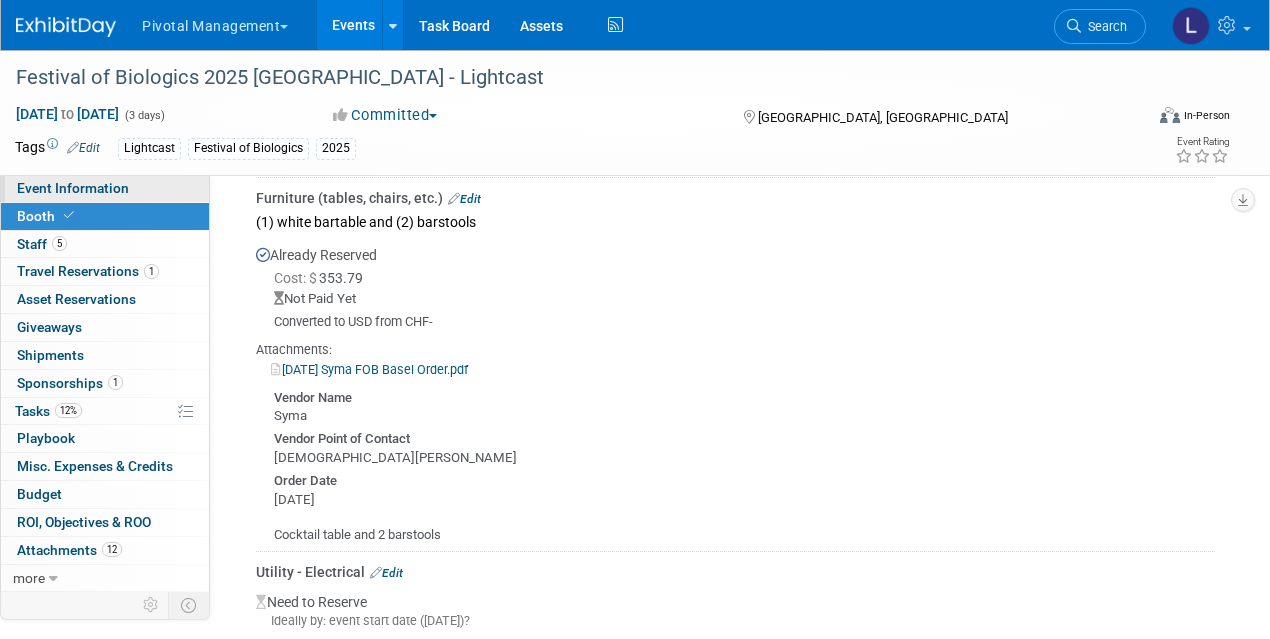 click on "Event Information" at bounding box center (73, 188) 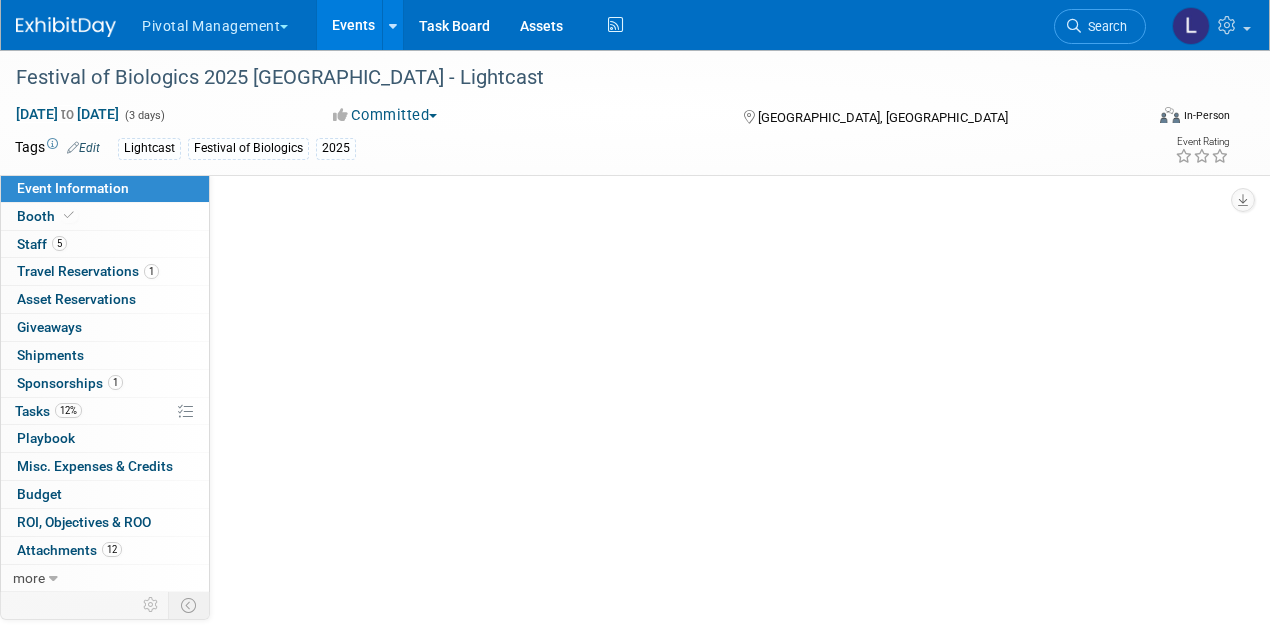 scroll, scrollTop: 0, scrollLeft: 0, axis: both 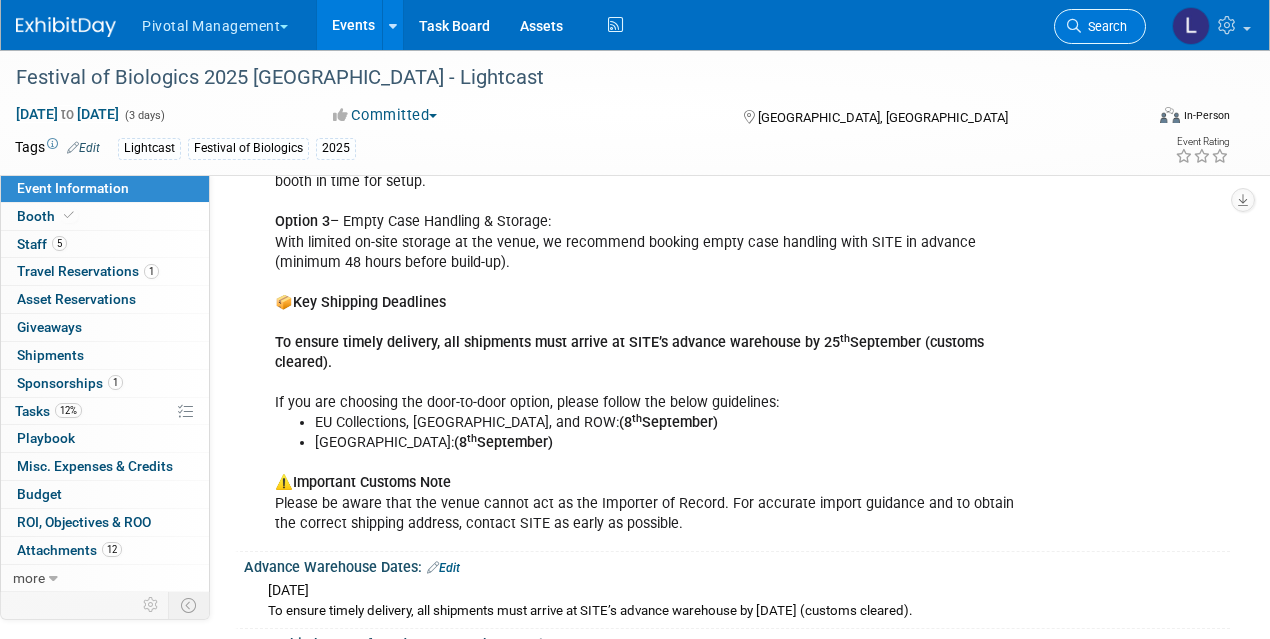 click on "Search" at bounding box center (1104, 26) 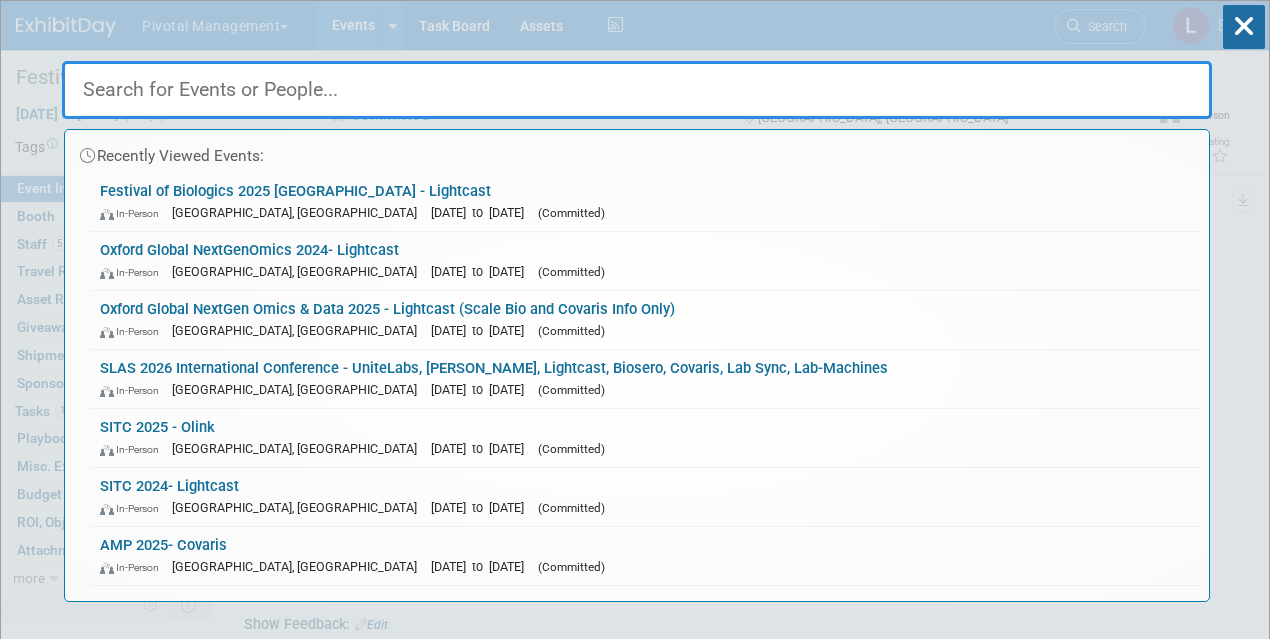 drag, startPoint x: 809, startPoint y: 3, endPoint x: 603, endPoint y: 21, distance: 206.78491 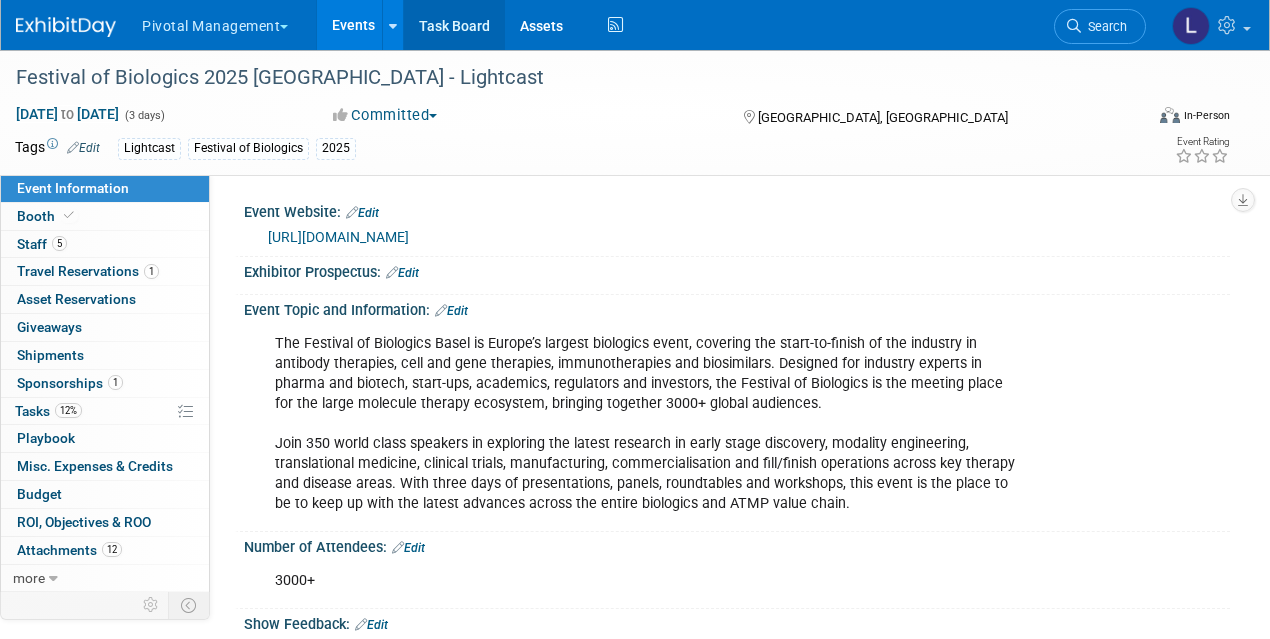 click on "Task Board" at bounding box center (454, 25) 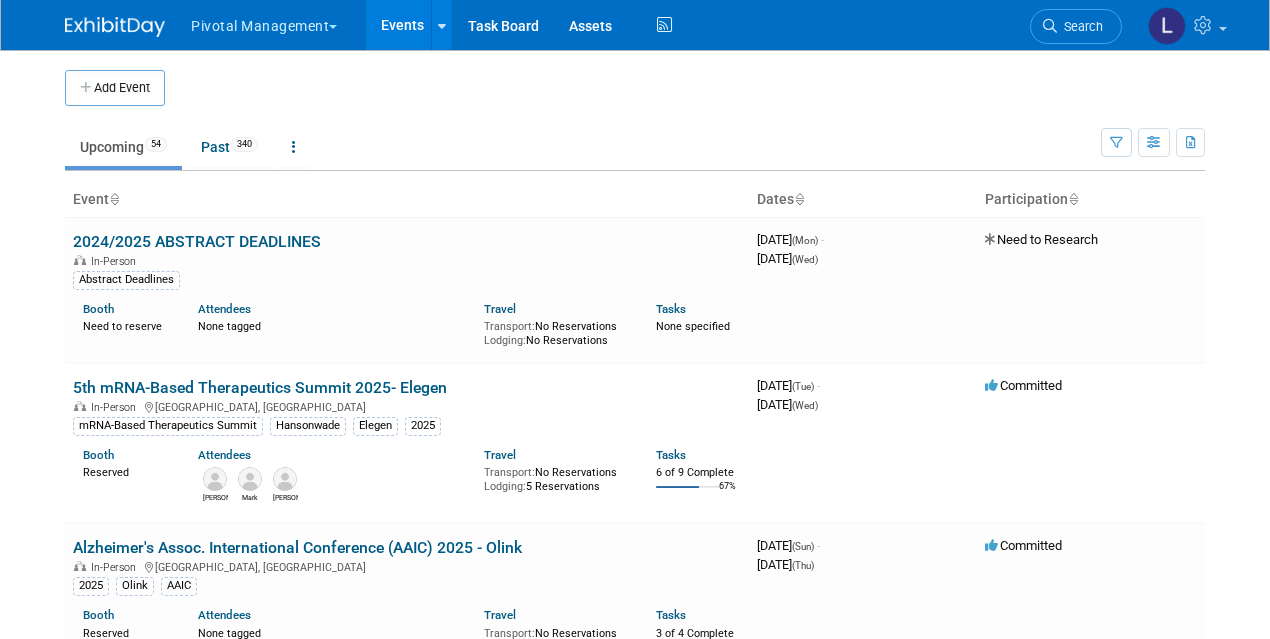 scroll, scrollTop: 0, scrollLeft: 0, axis: both 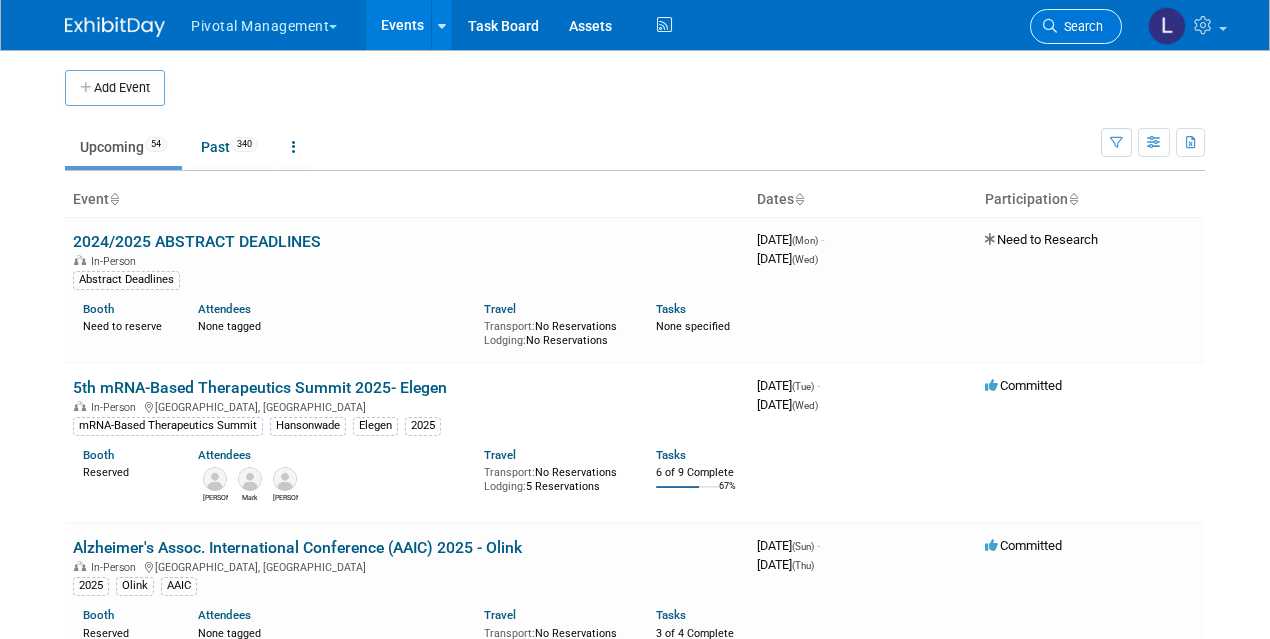 click on "Search" at bounding box center (1080, 26) 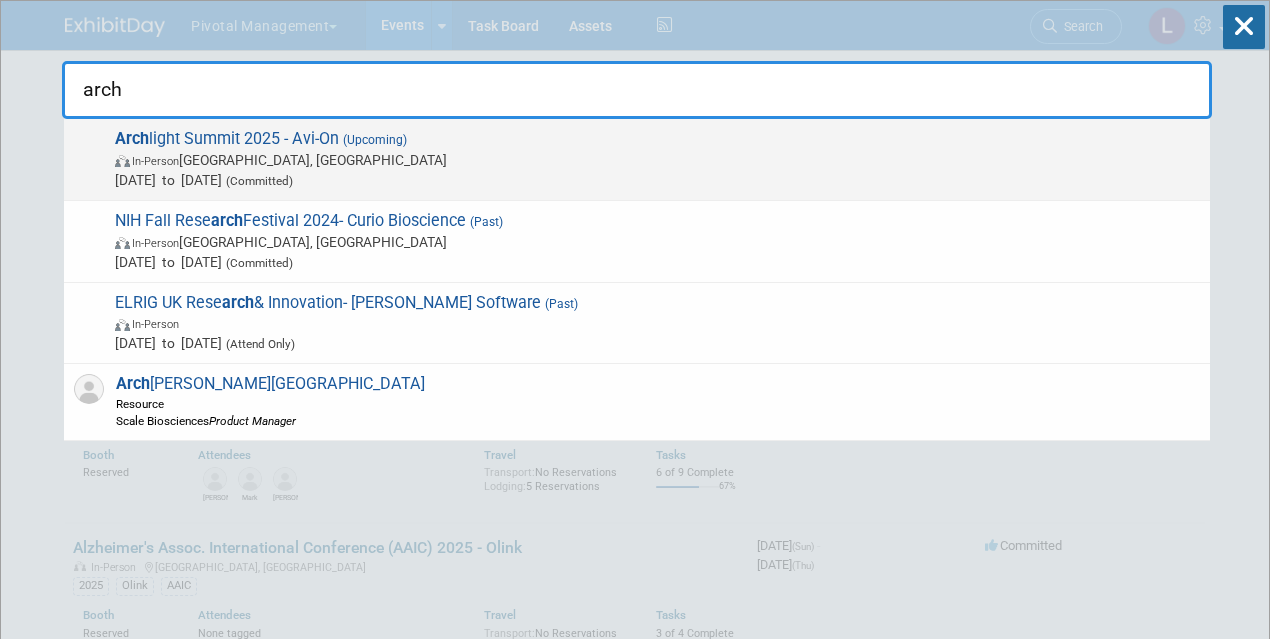 type on "arch" 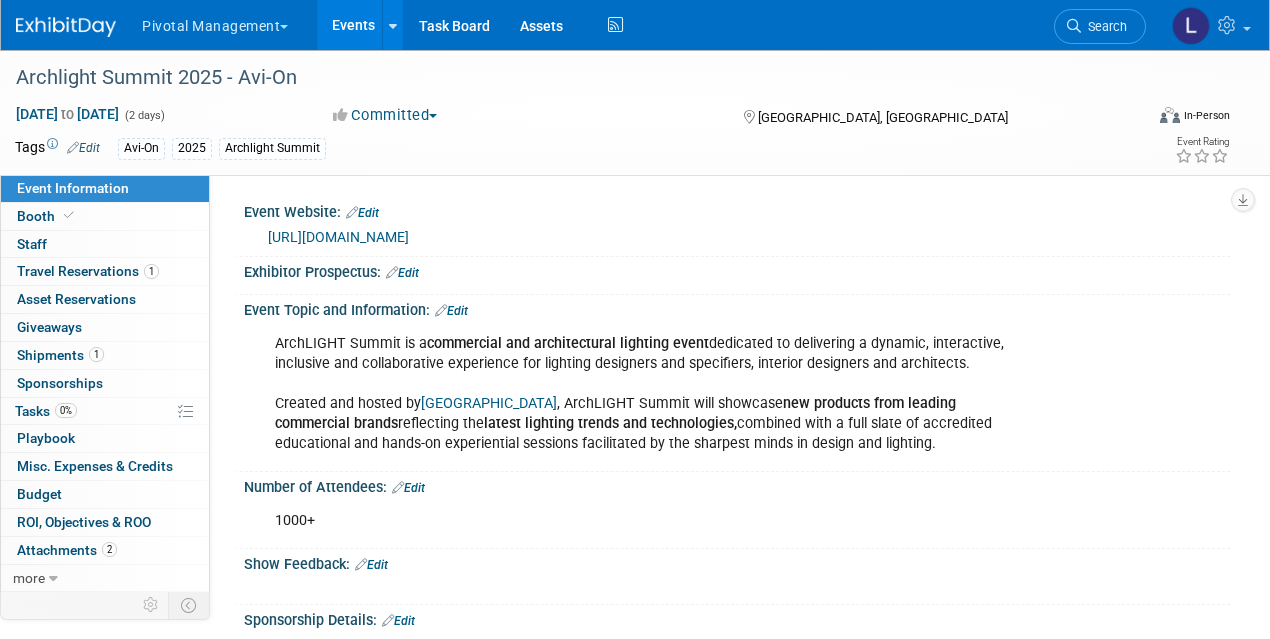 scroll, scrollTop: 0, scrollLeft: 0, axis: both 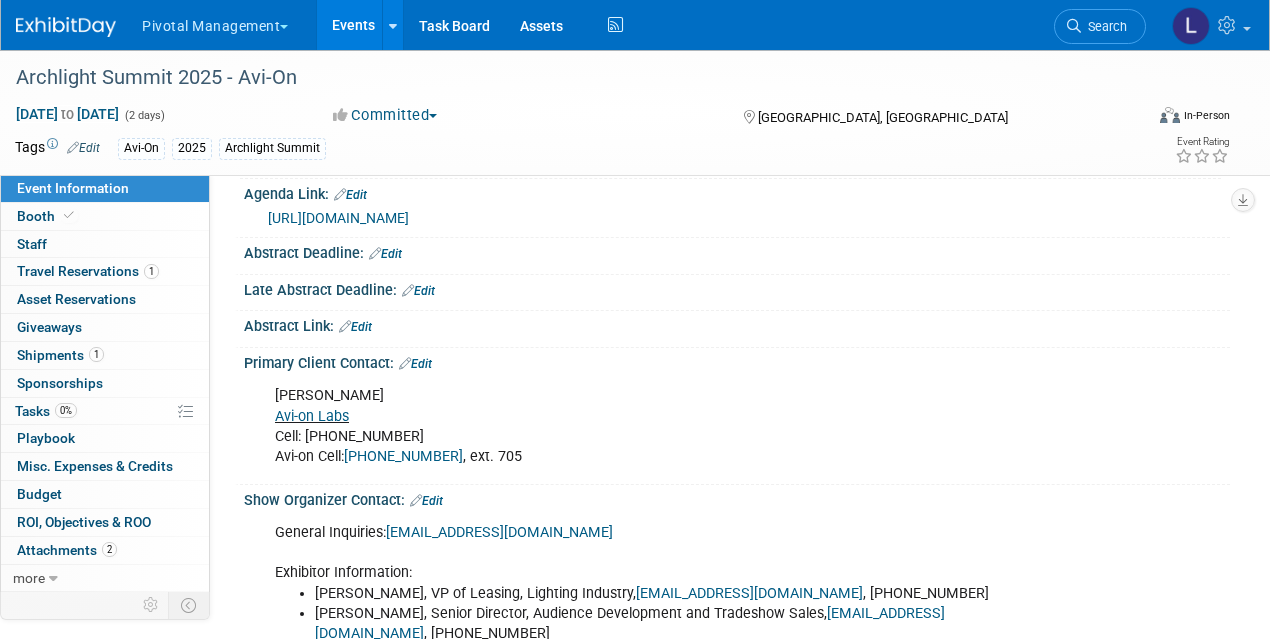 drag, startPoint x: 1274, startPoint y: 38, endPoint x: 1204, endPoint y: 168, distance: 147.64822 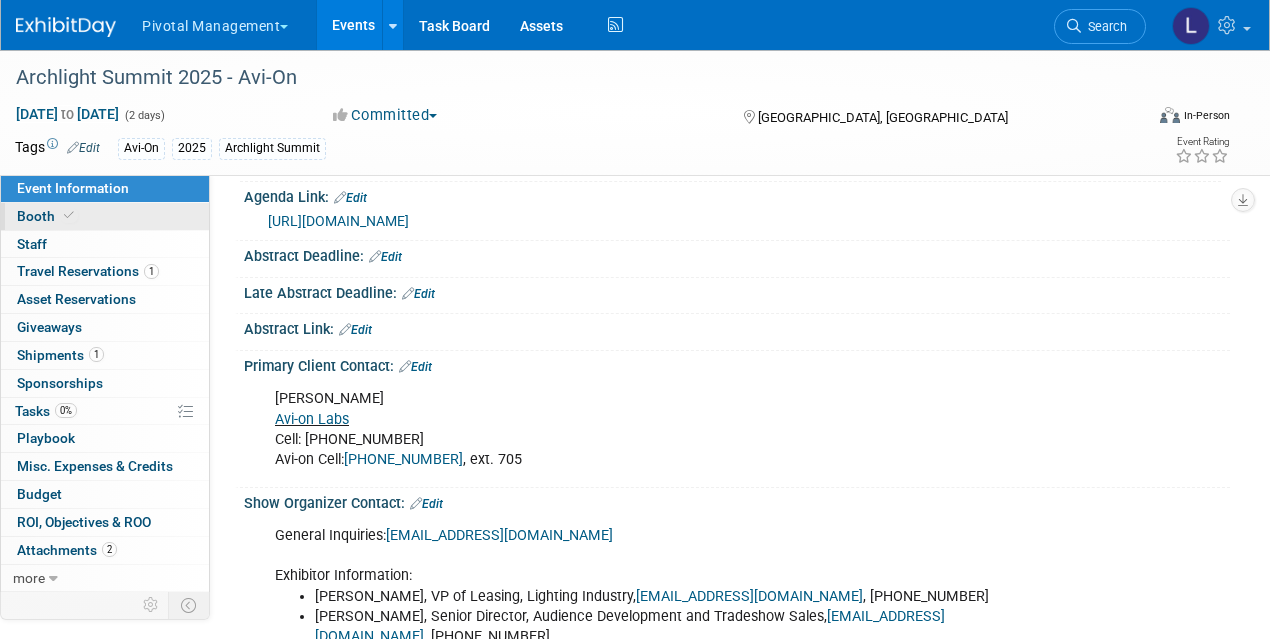 click on "Booth" at bounding box center (105, 216) 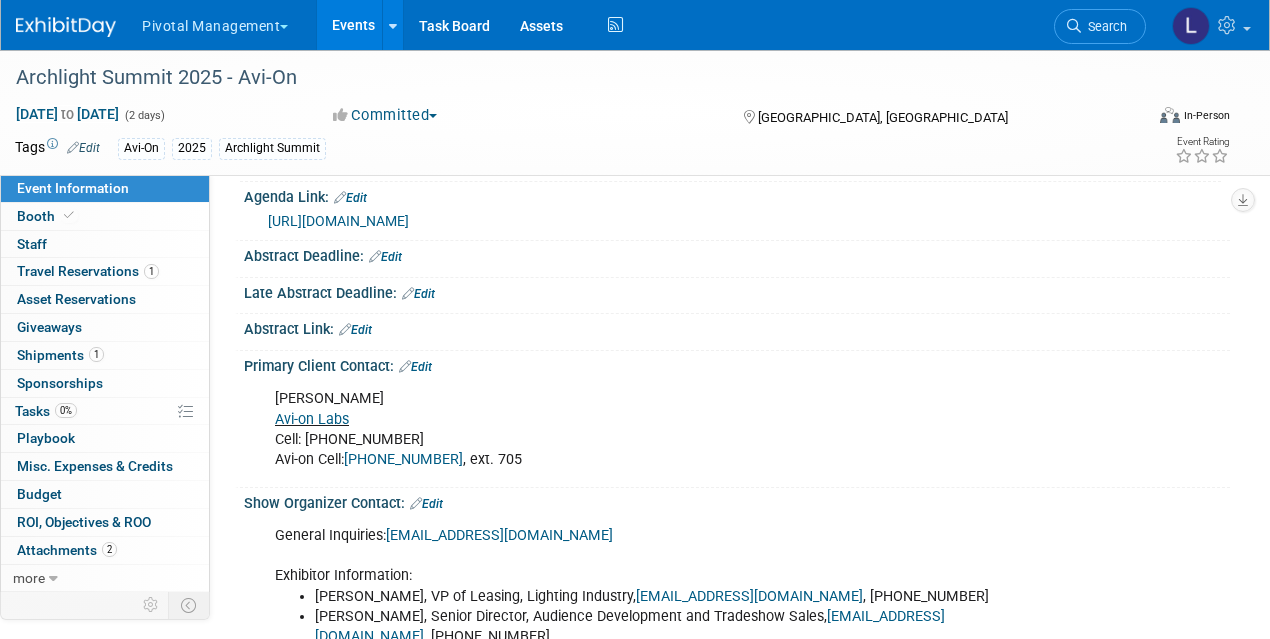 scroll, scrollTop: 0, scrollLeft: 0, axis: both 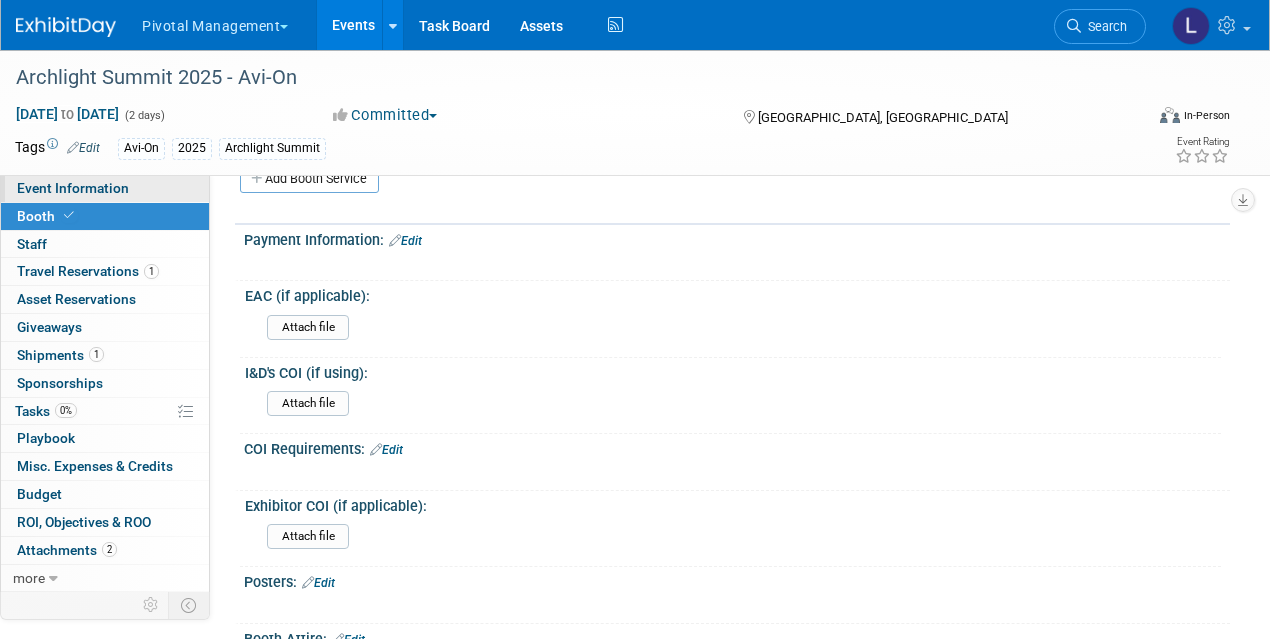 click on "Event Information" at bounding box center (73, 188) 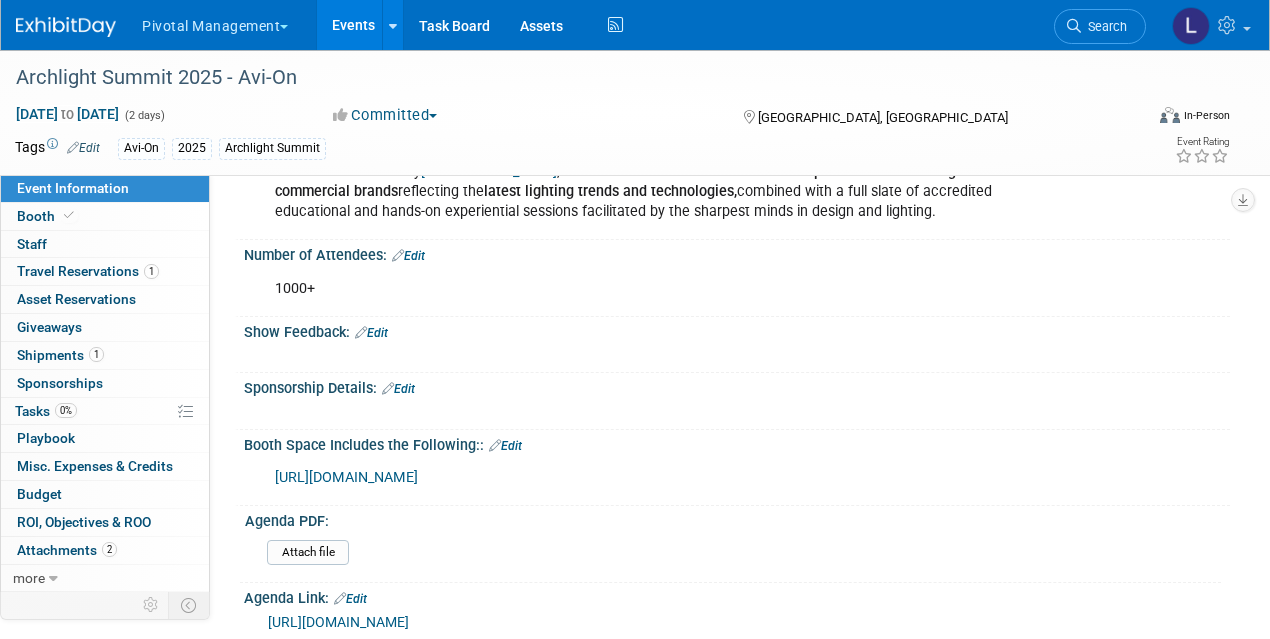 scroll, scrollTop: 235, scrollLeft: 0, axis: vertical 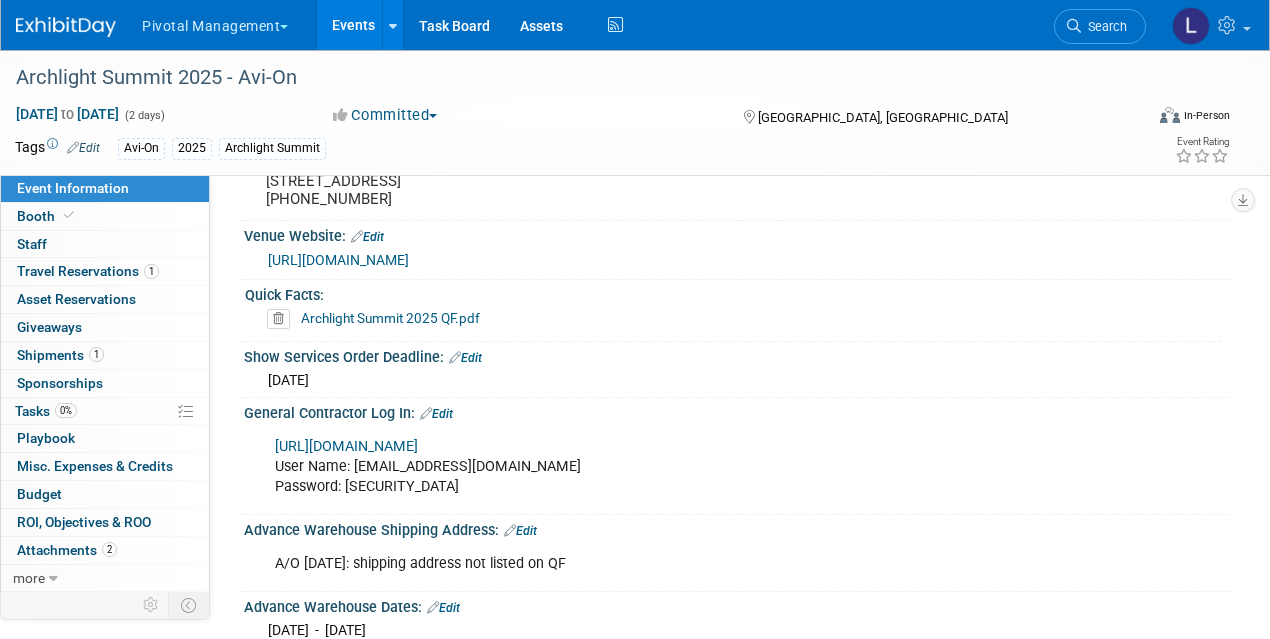 click on "Search" at bounding box center [1100, 24] 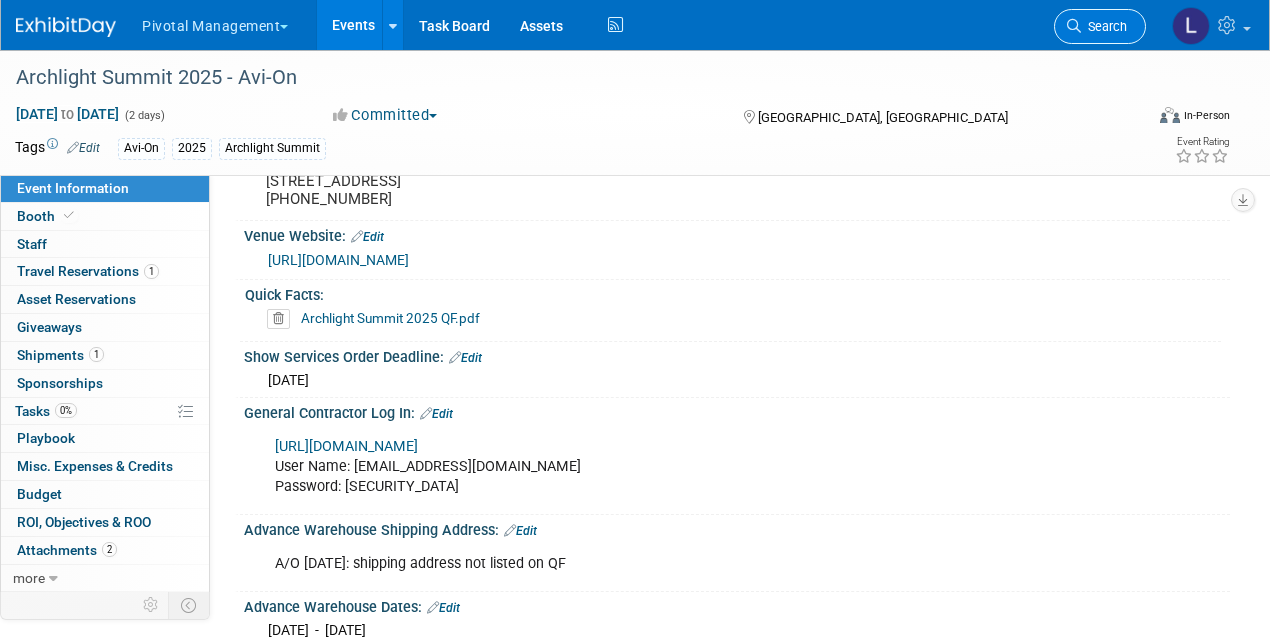 click on "Search" at bounding box center (1100, 26) 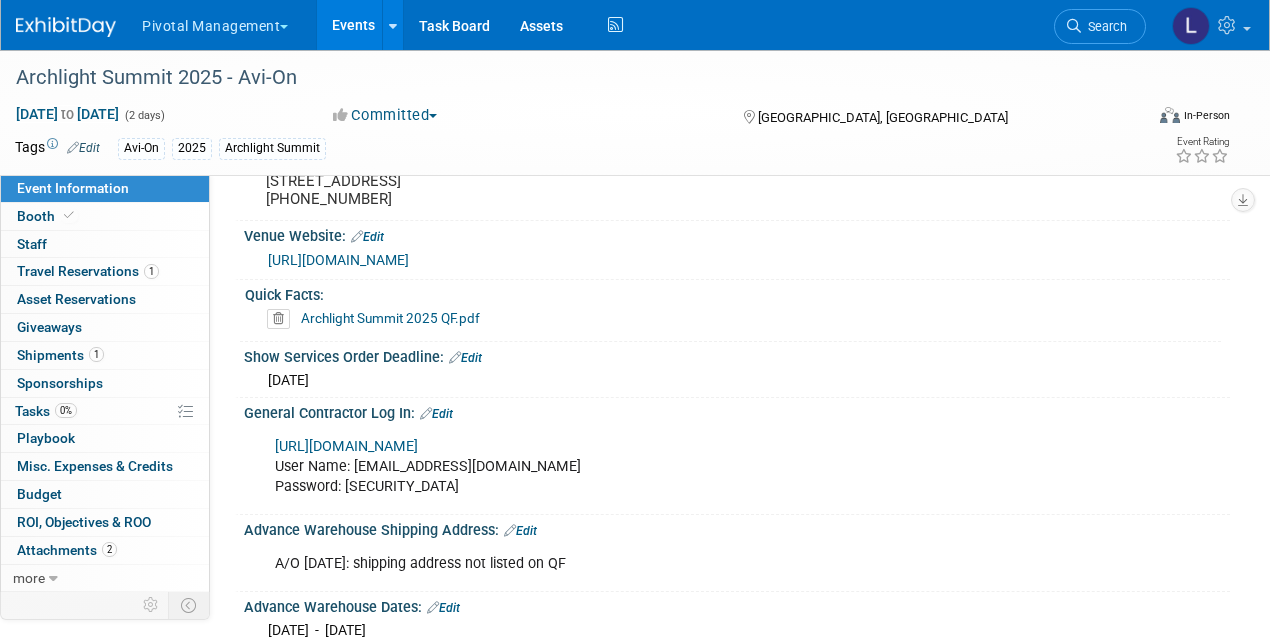scroll, scrollTop: 0, scrollLeft: 0, axis: both 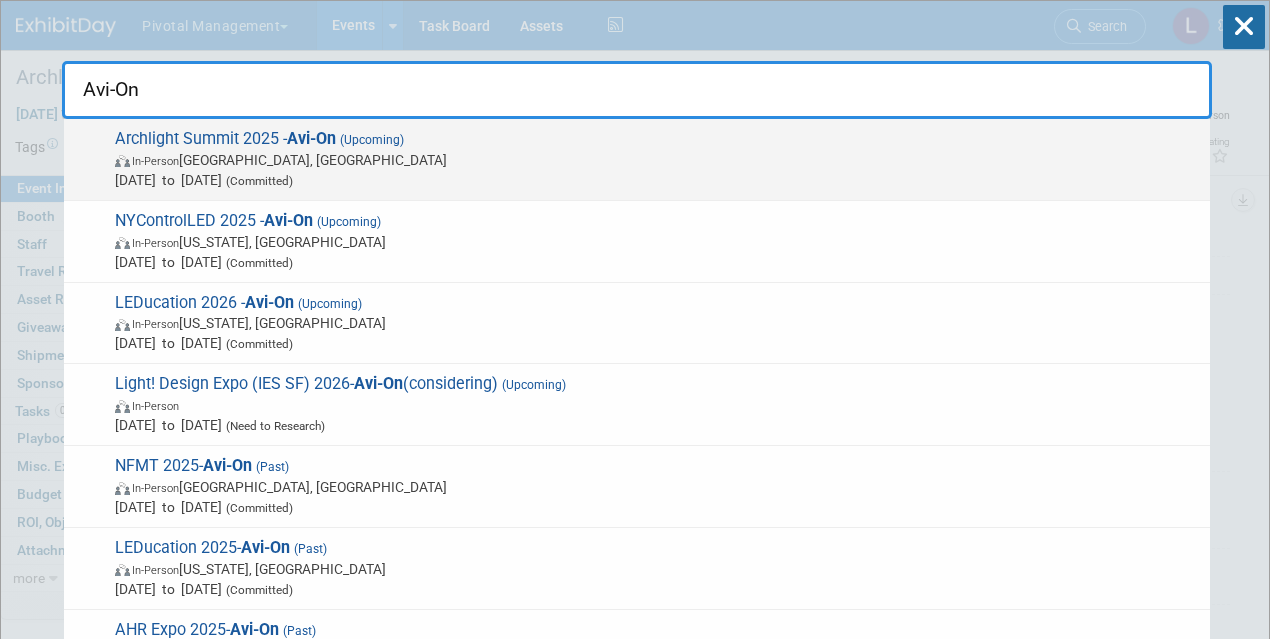 type on "Avi-On" 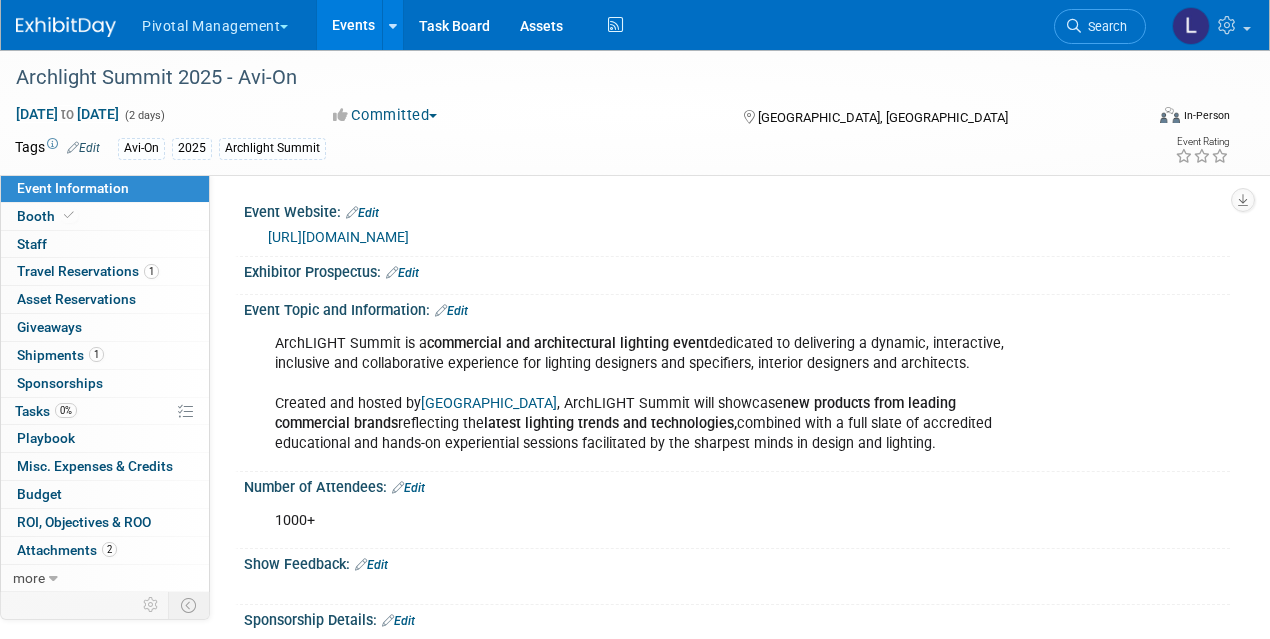 scroll, scrollTop: 0, scrollLeft: 0, axis: both 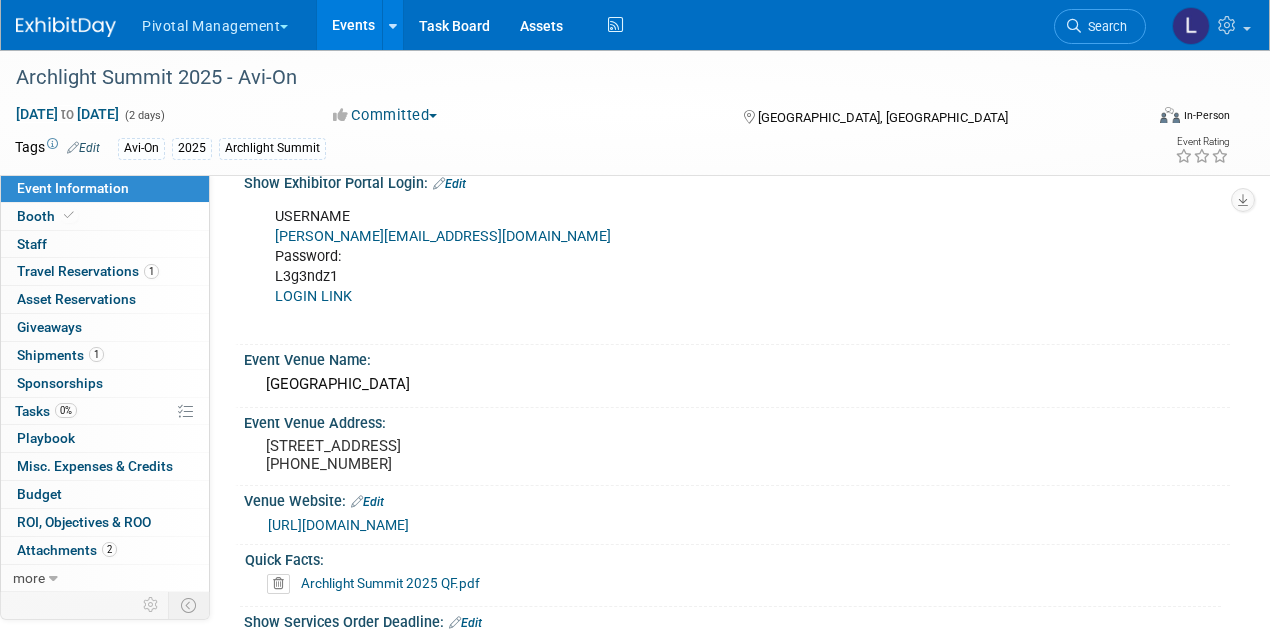 click on "LOGIN LINK" at bounding box center (313, 296) 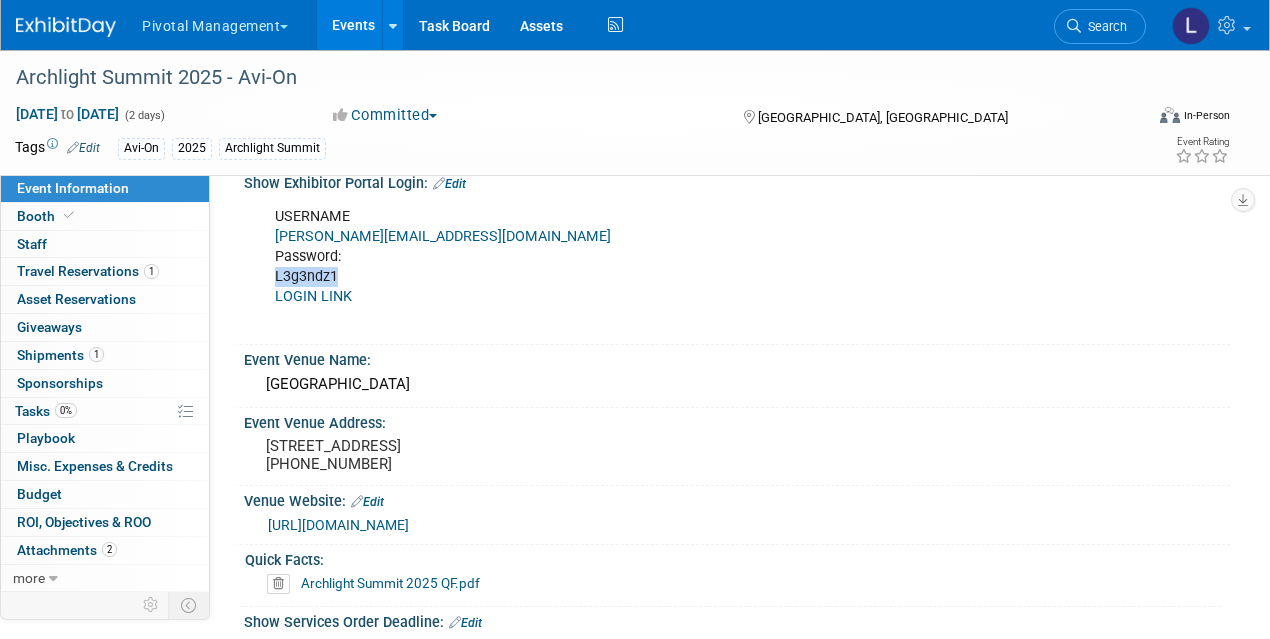 drag, startPoint x: 339, startPoint y: 274, endPoint x: 267, endPoint y: 269, distance: 72.1734 